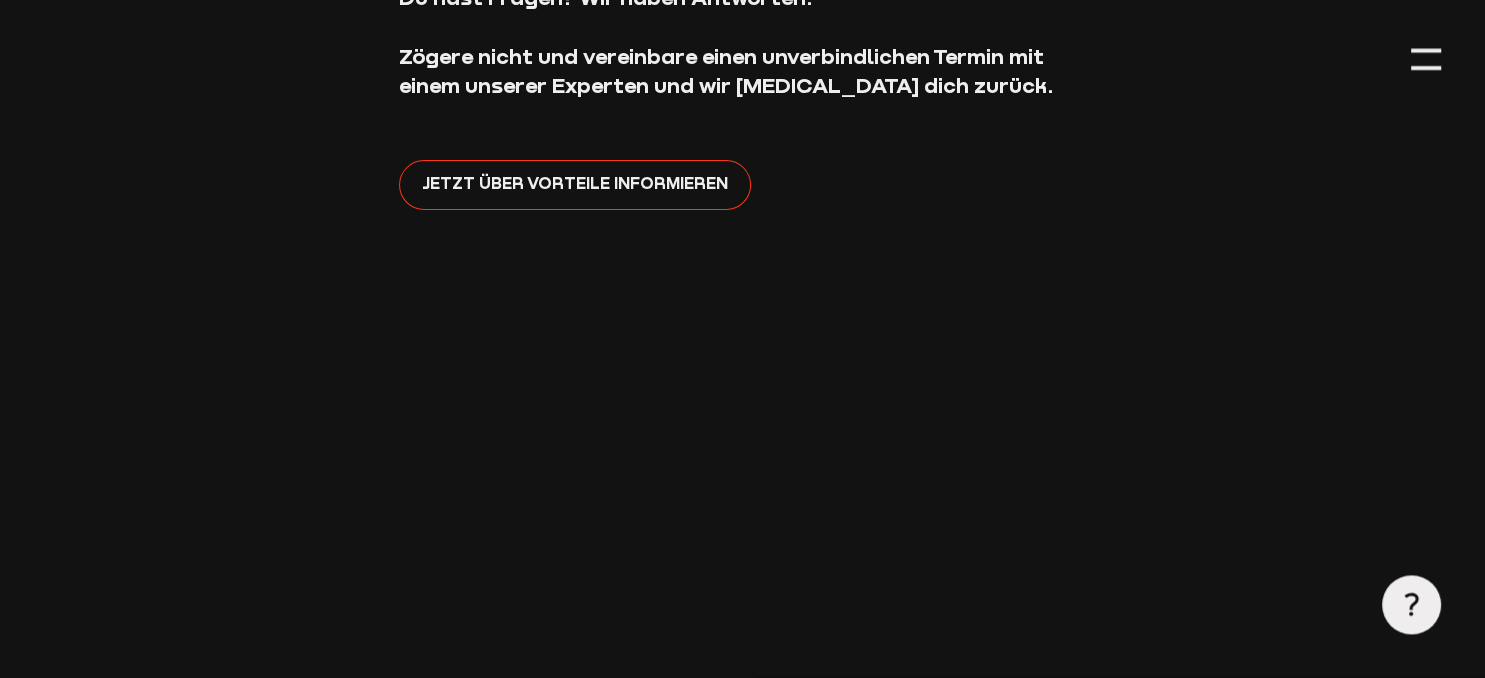 scroll, scrollTop: 528, scrollLeft: 0, axis: vertical 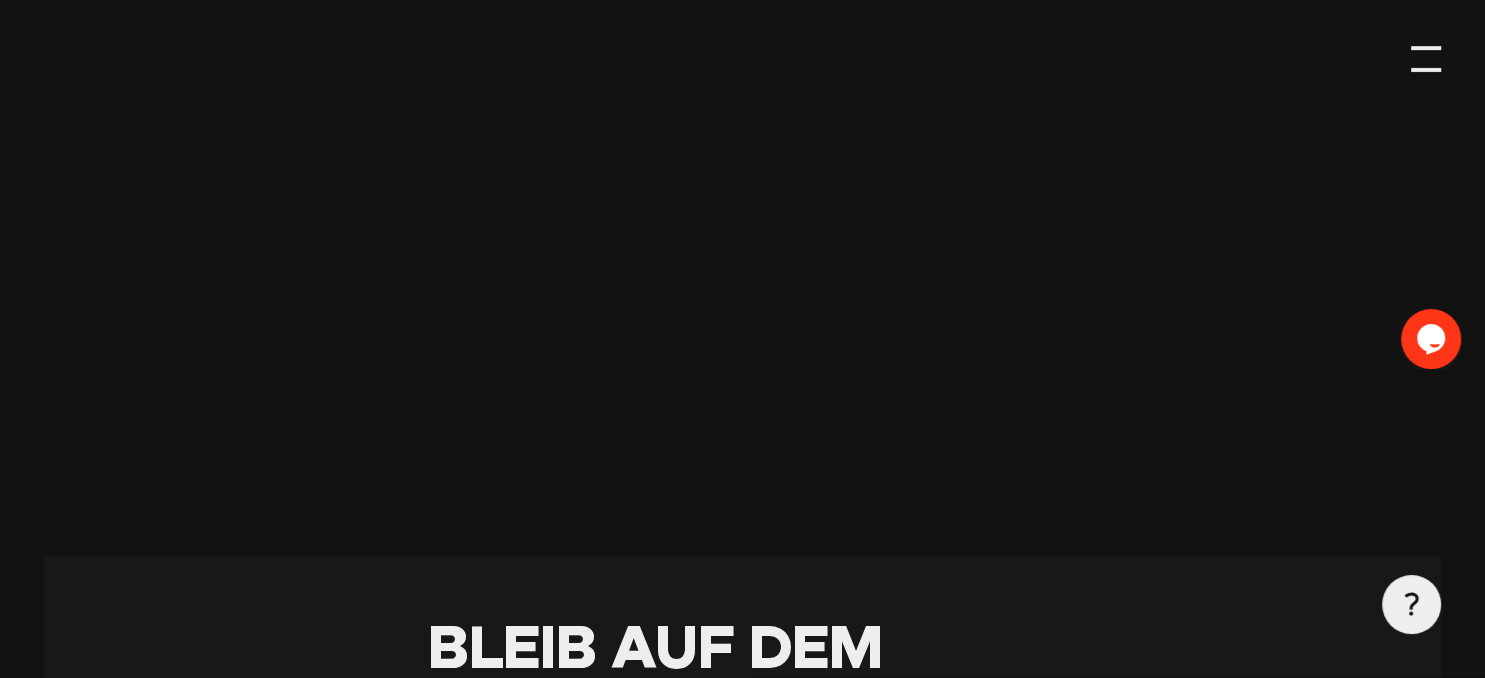 click at bounding box center [1425, 58] 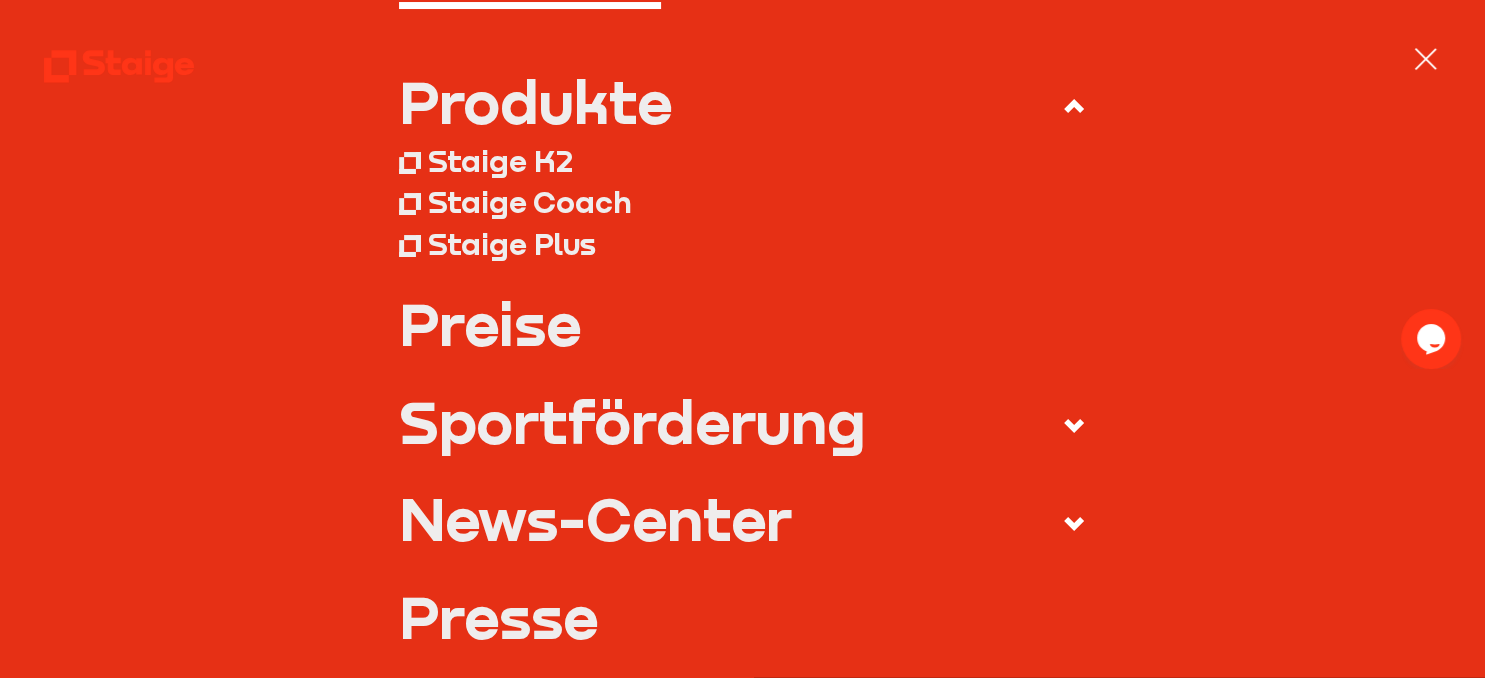 scroll, scrollTop: 297, scrollLeft: 0, axis: vertical 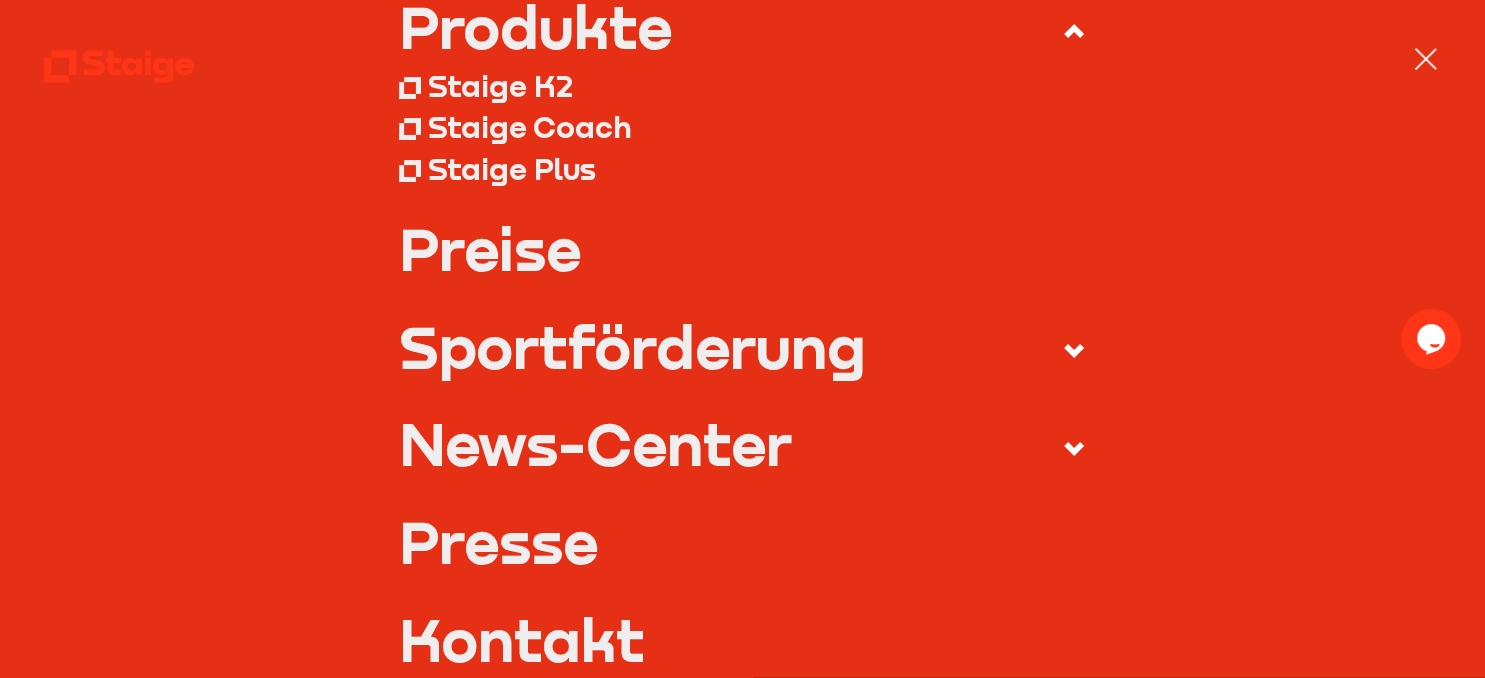 click on "Preise" at bounding box center [742, 248] 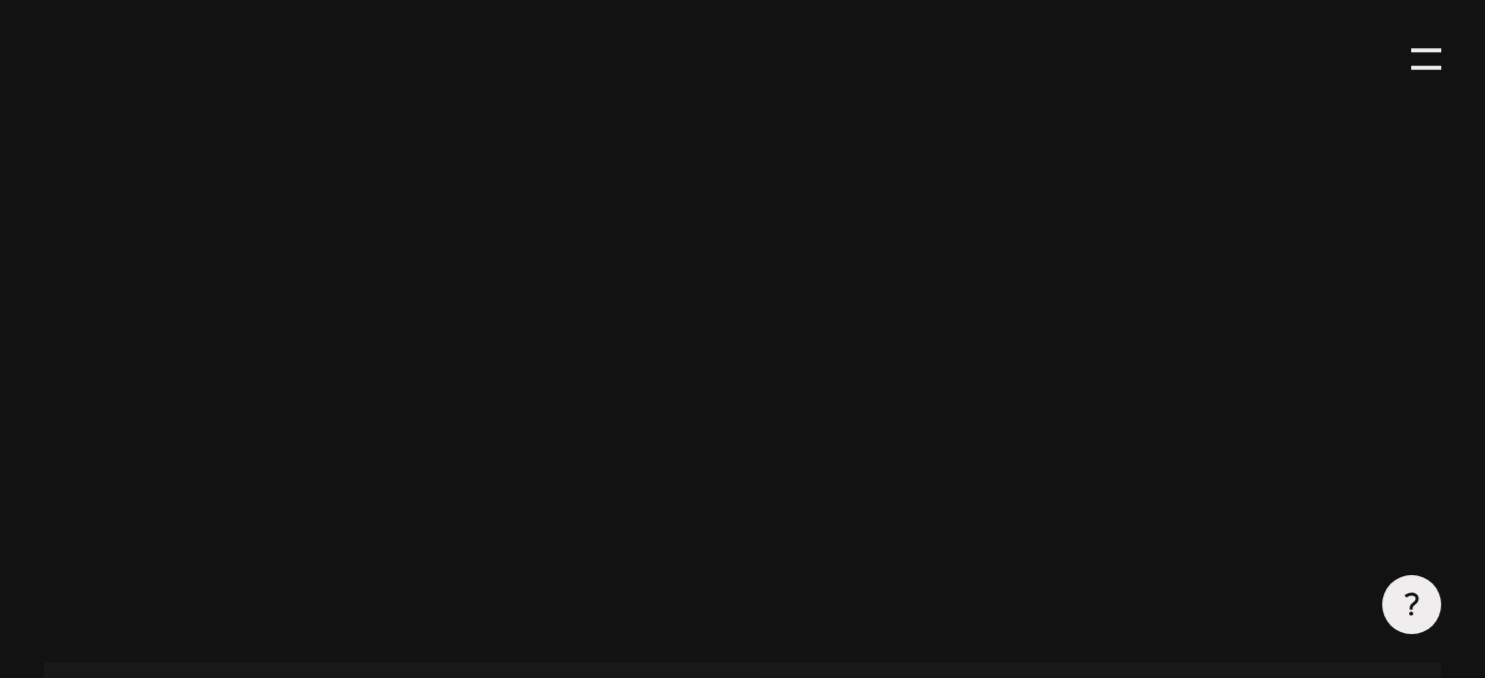scroll, scrollTop: 1477, scrollLeft: 0, axis: vertical 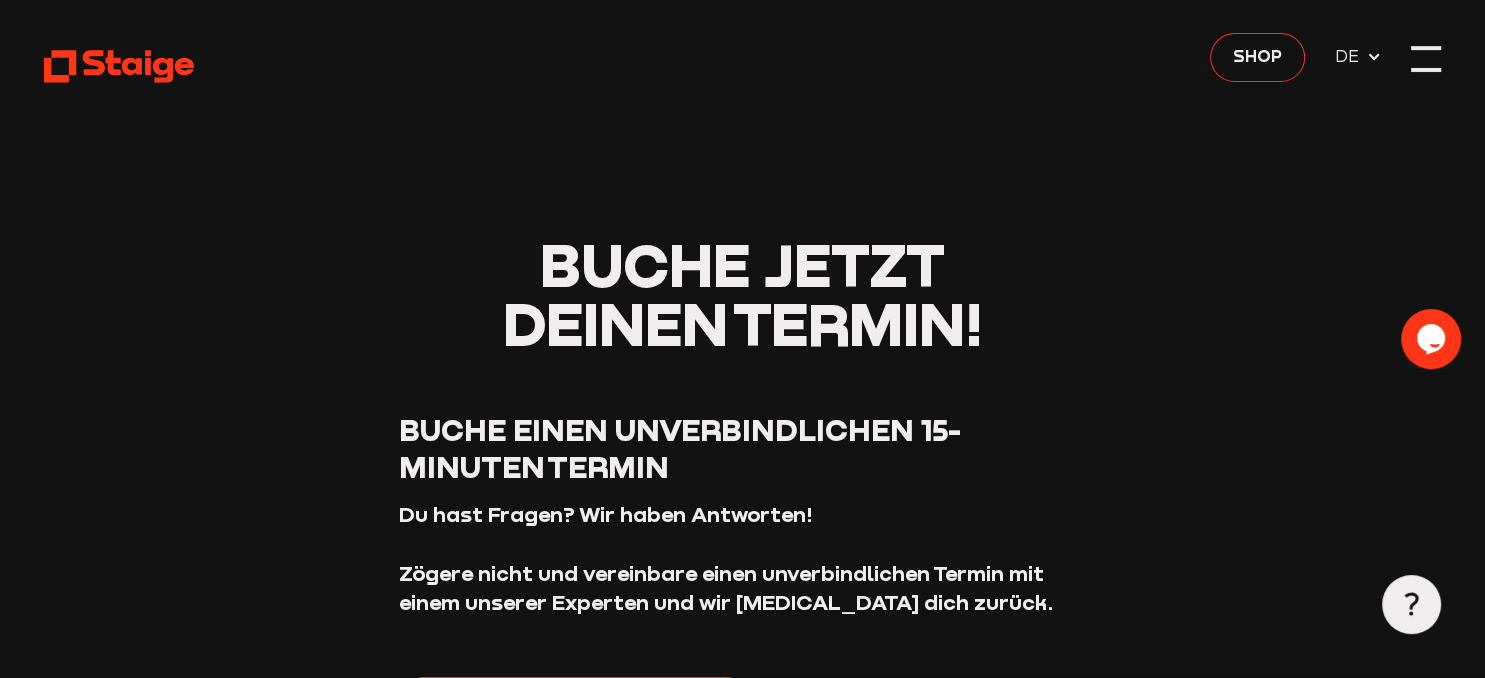 click at bounding box center [1425, 58] 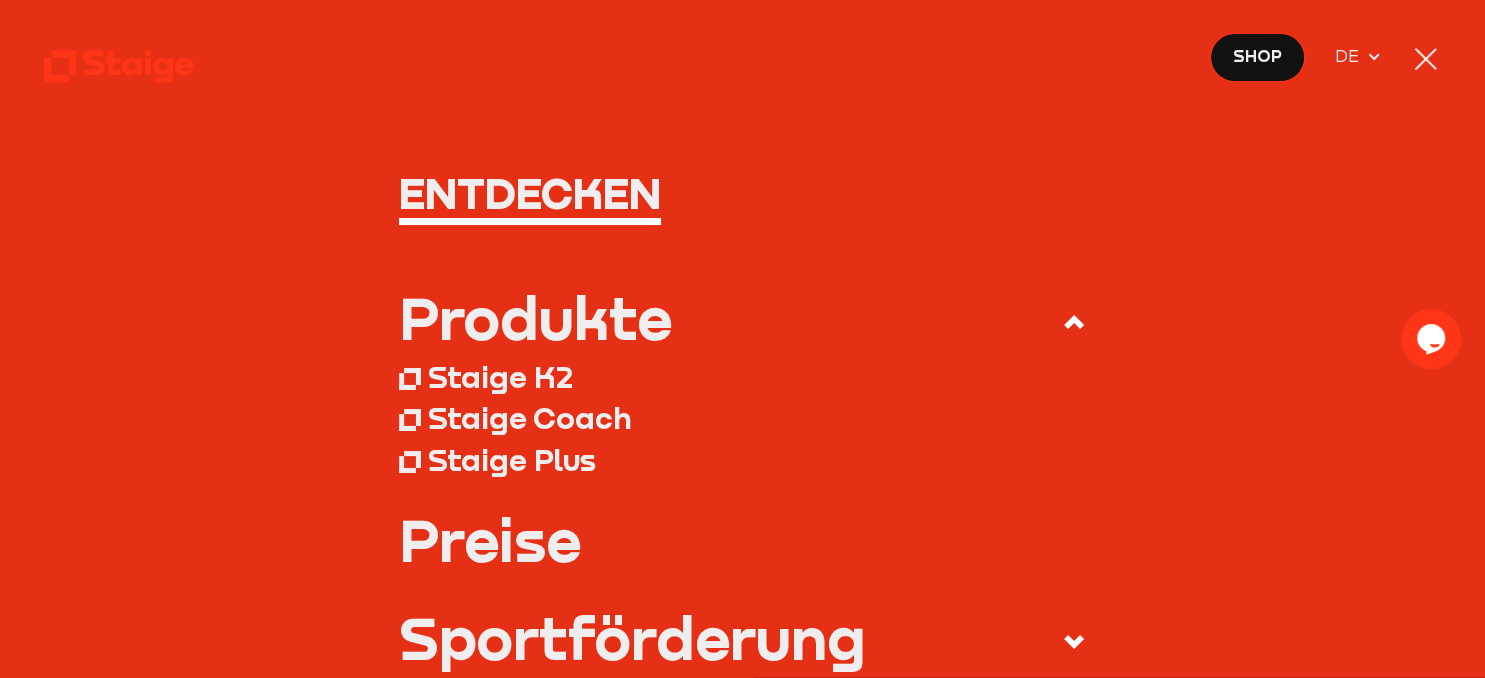 scroll, scrollTop: 0, scrollLeft: 0, axis: both 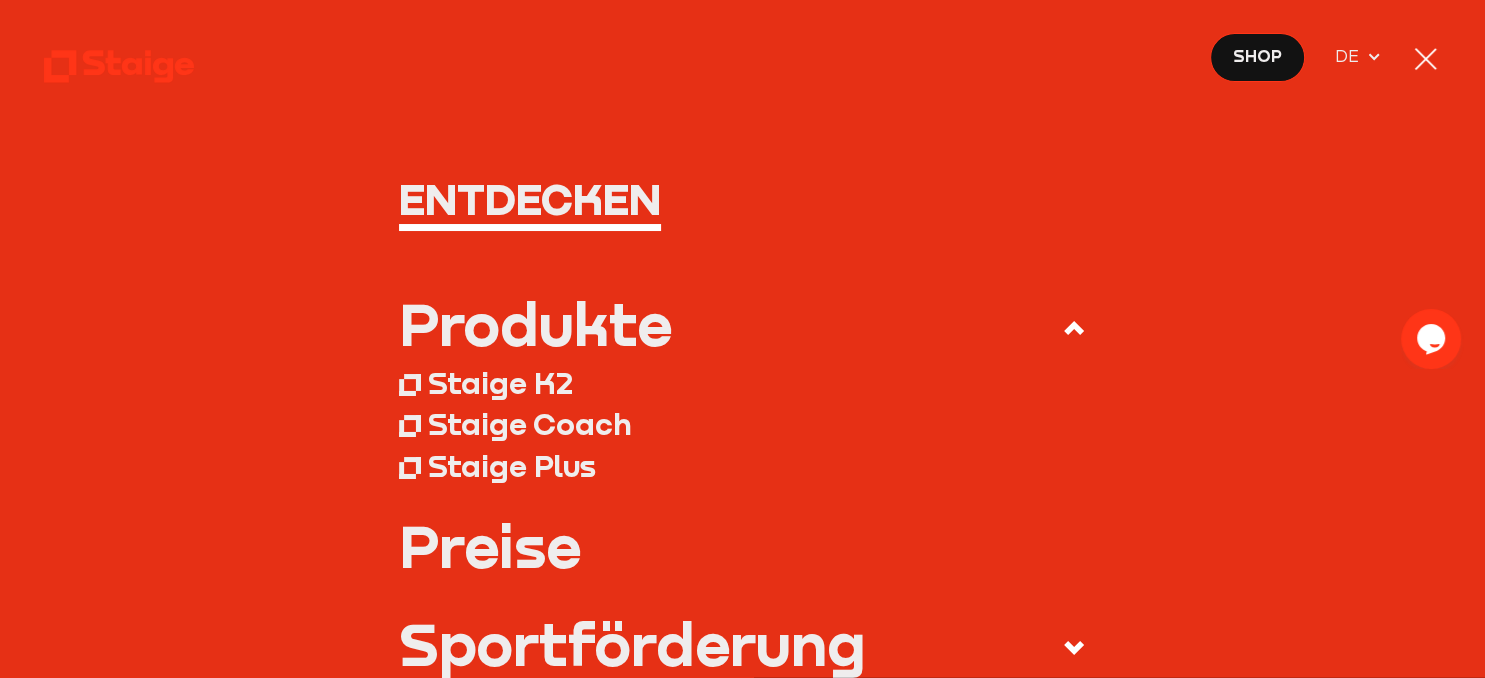 click on "Staige Coach" at bounding box center [530, 424] 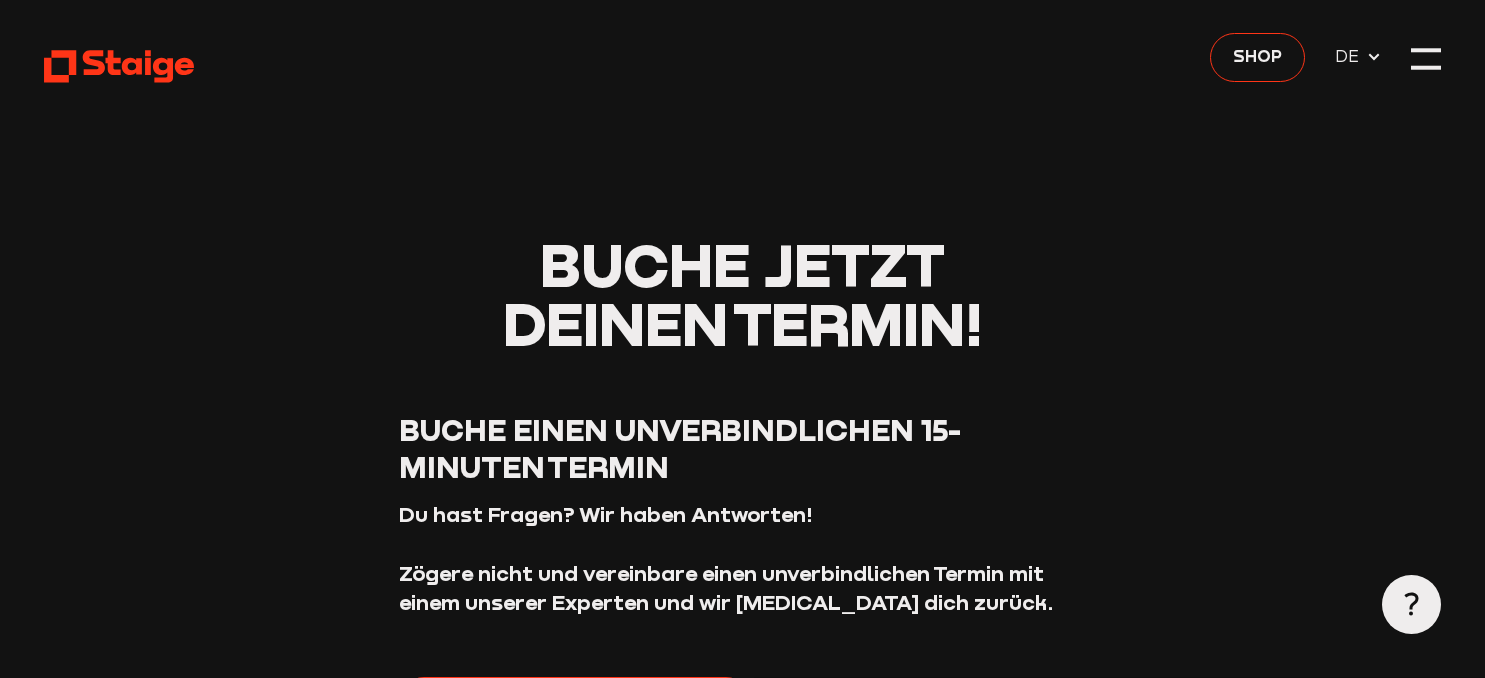 scroll, scrollTop: 0, scrollLeft: 0, axis: both 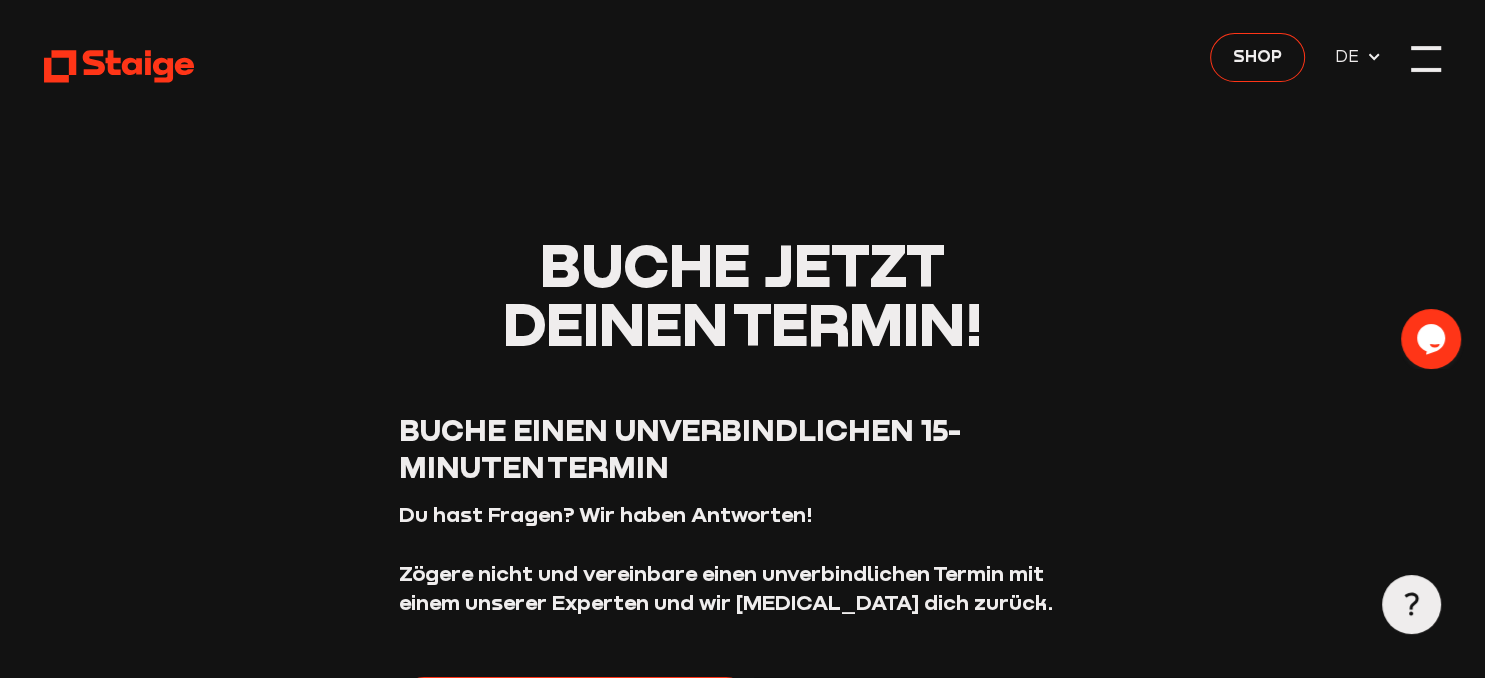 click at bounding box center [1425, 58] 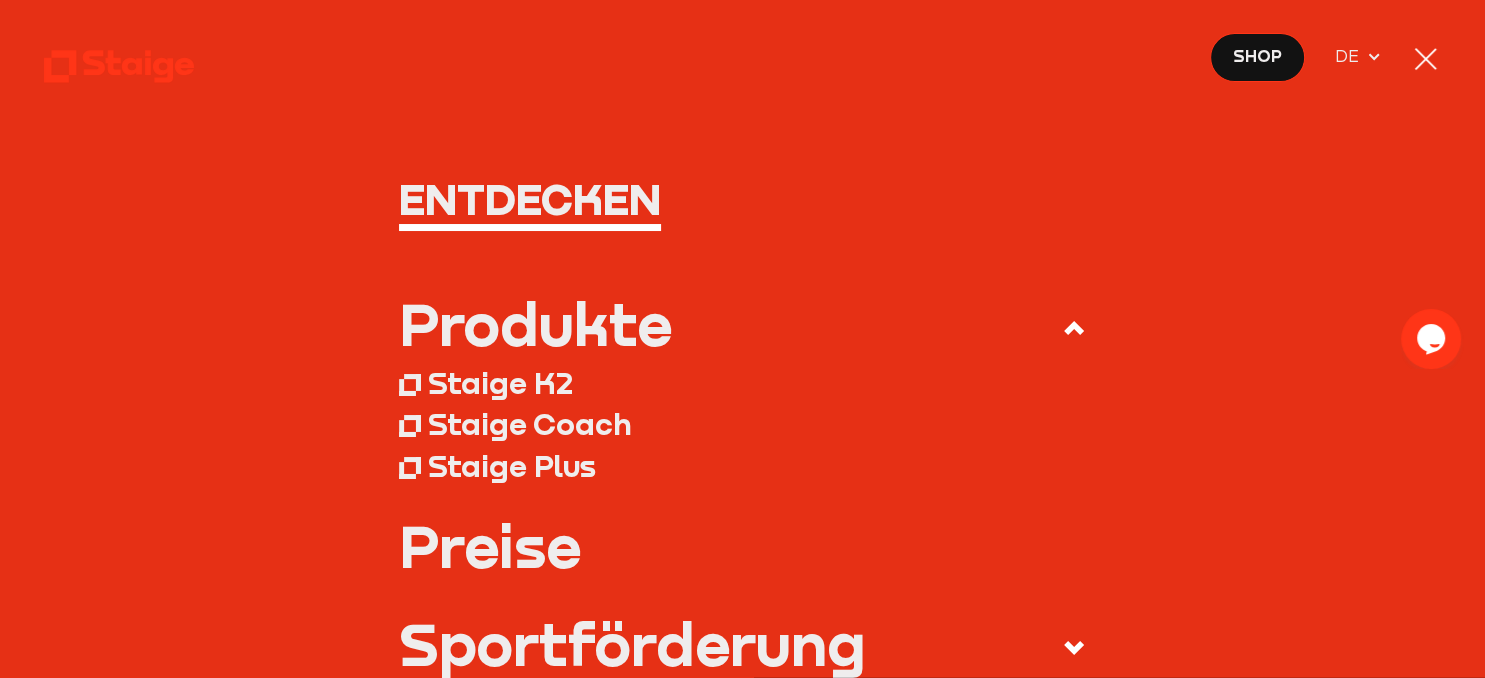 click on "Staige Plus" at bounding box center (512, 466) 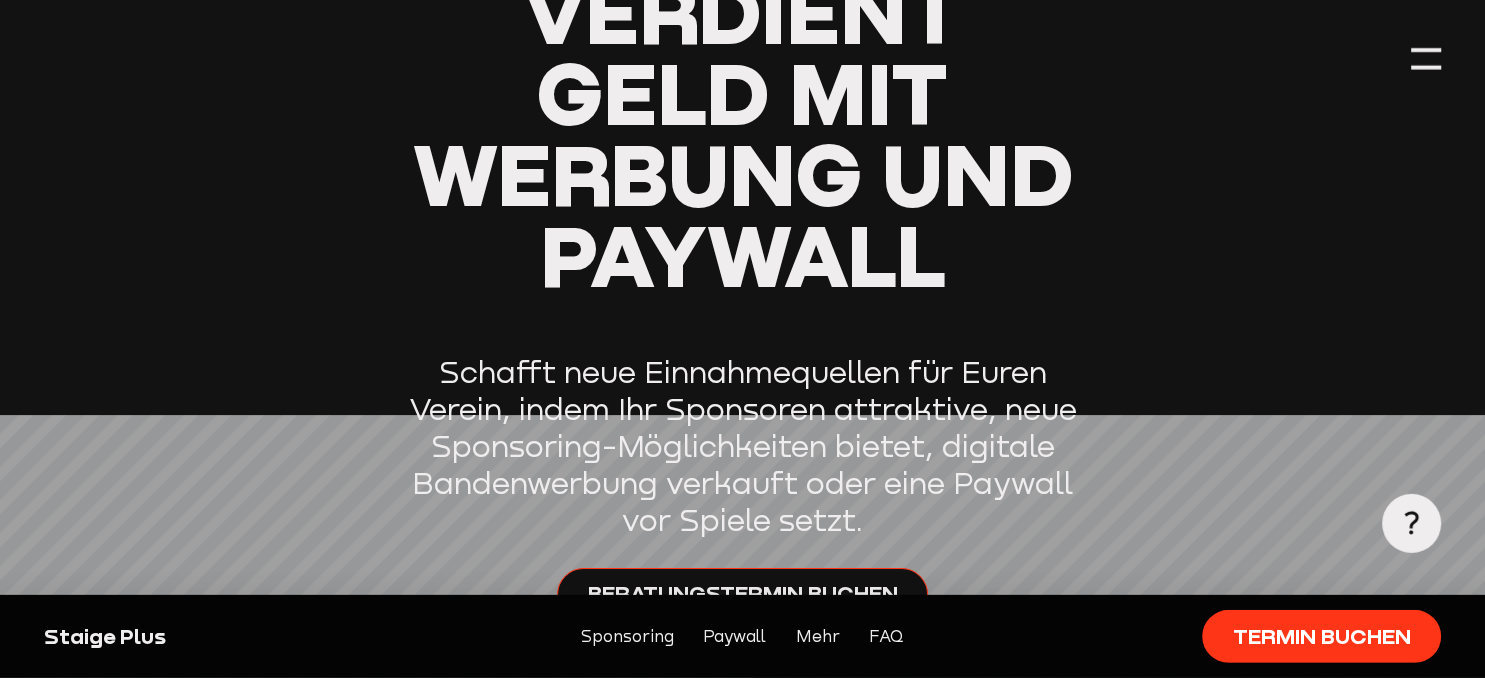scroll, scrollTop: 316, scrollLeft: 0, axis: vertical 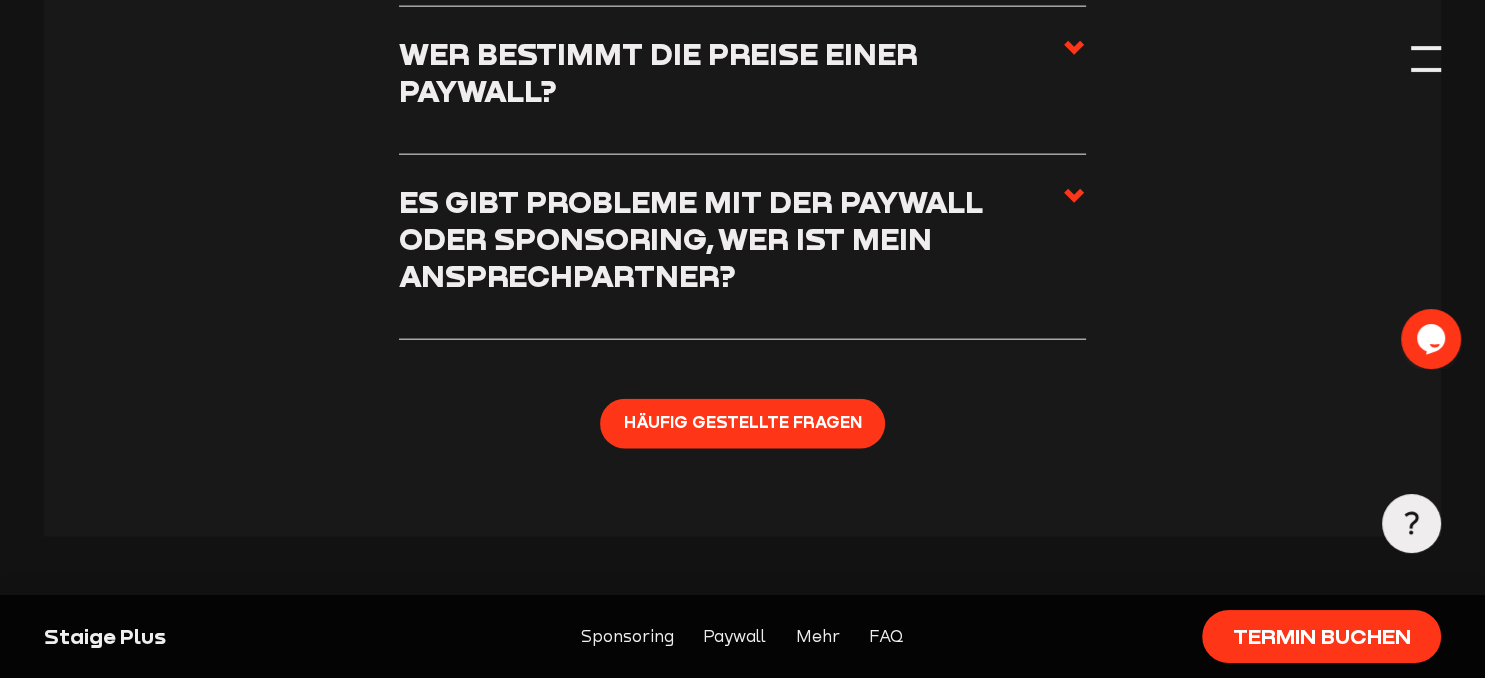 click at bounding box center [1425, 58] 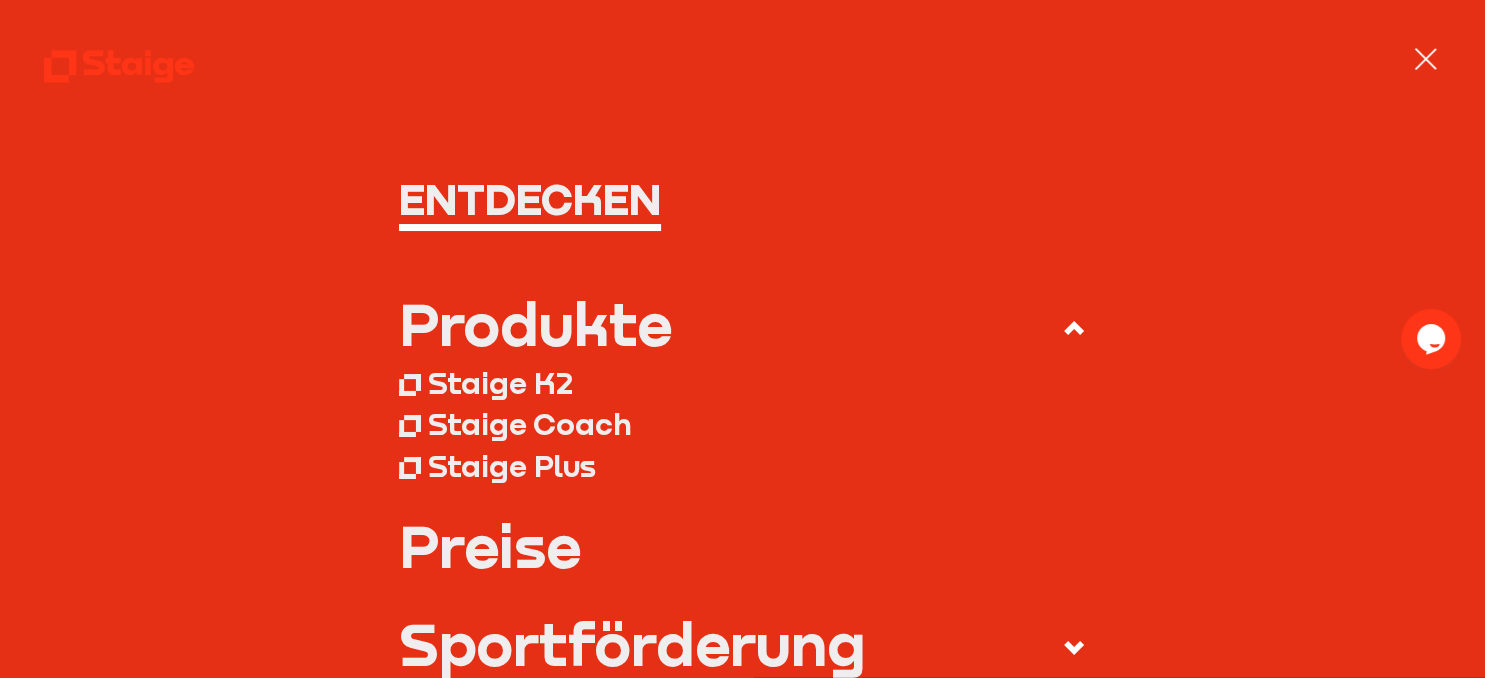 click on "Staige K2" at bounding box center [500, 383] 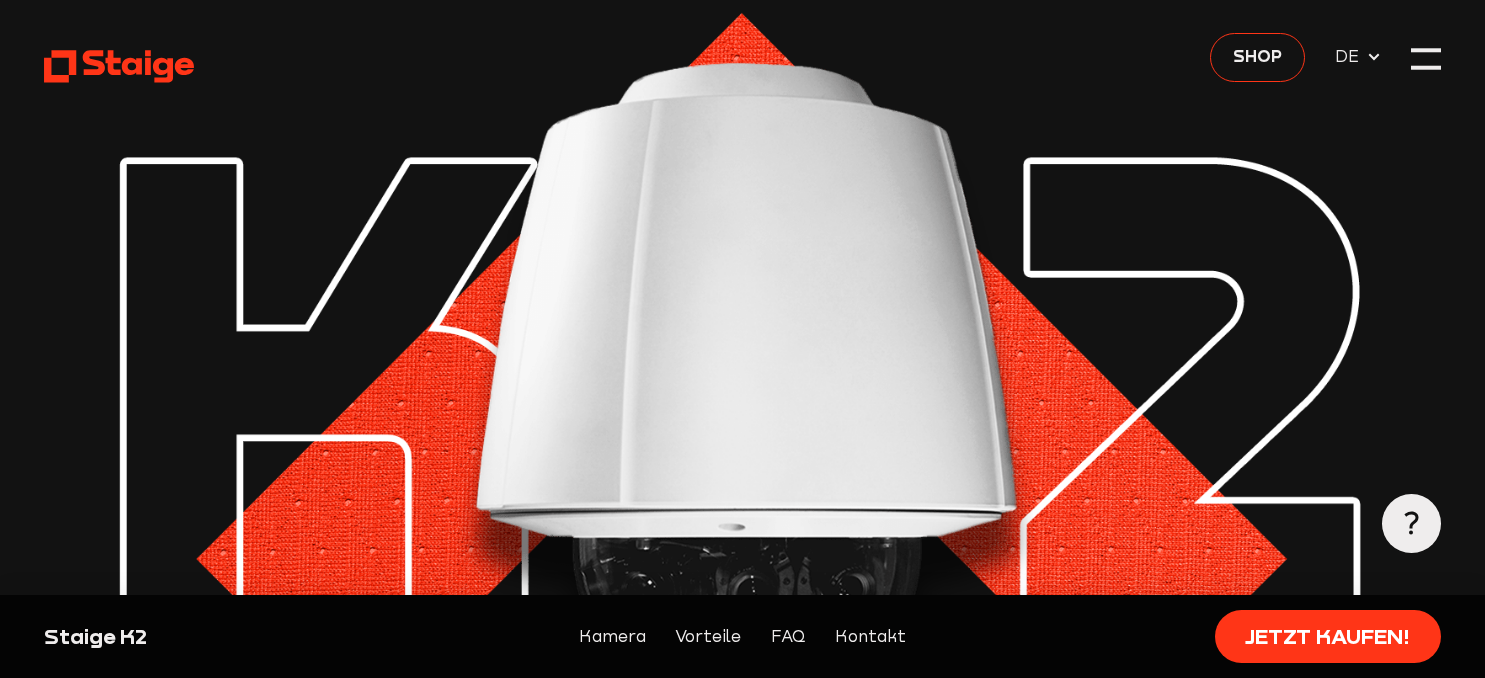 scroll, scrollTop: 422, scrollLeft: 0, axis: vertical 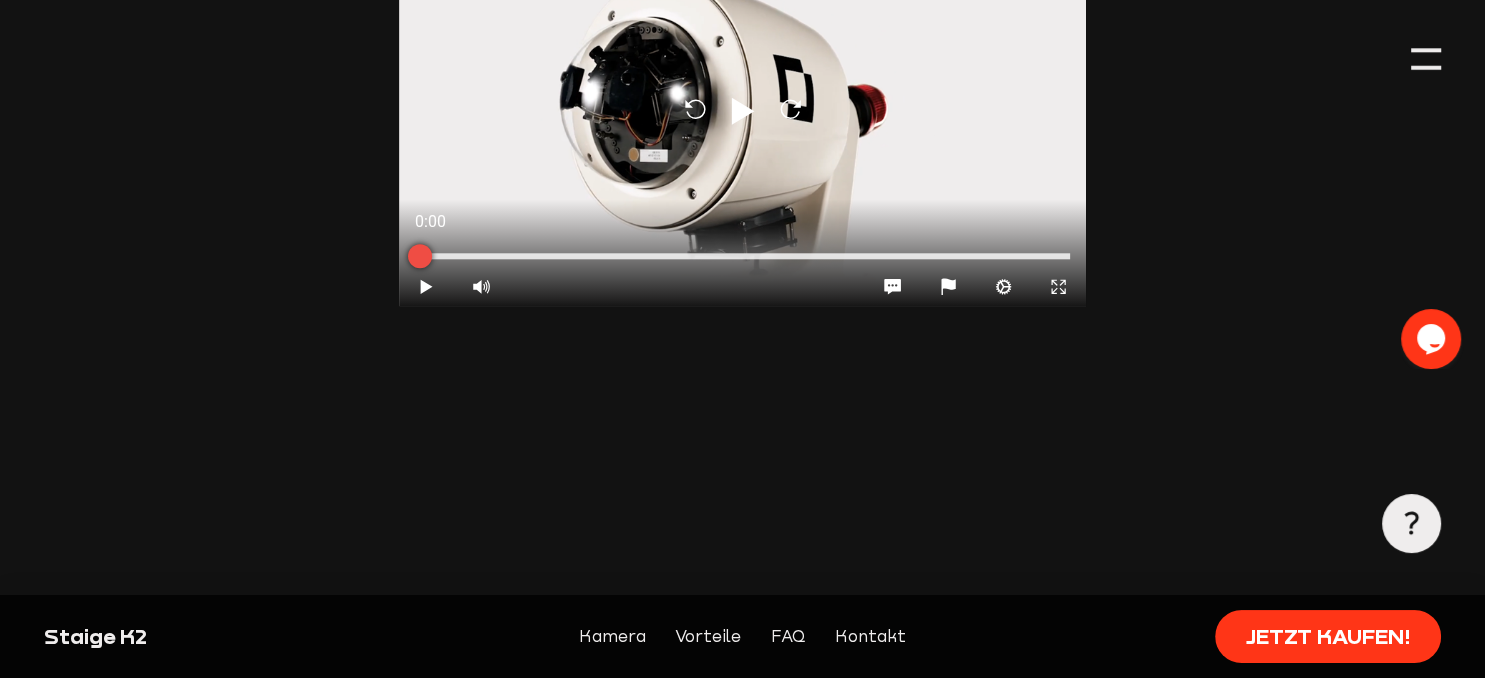 click 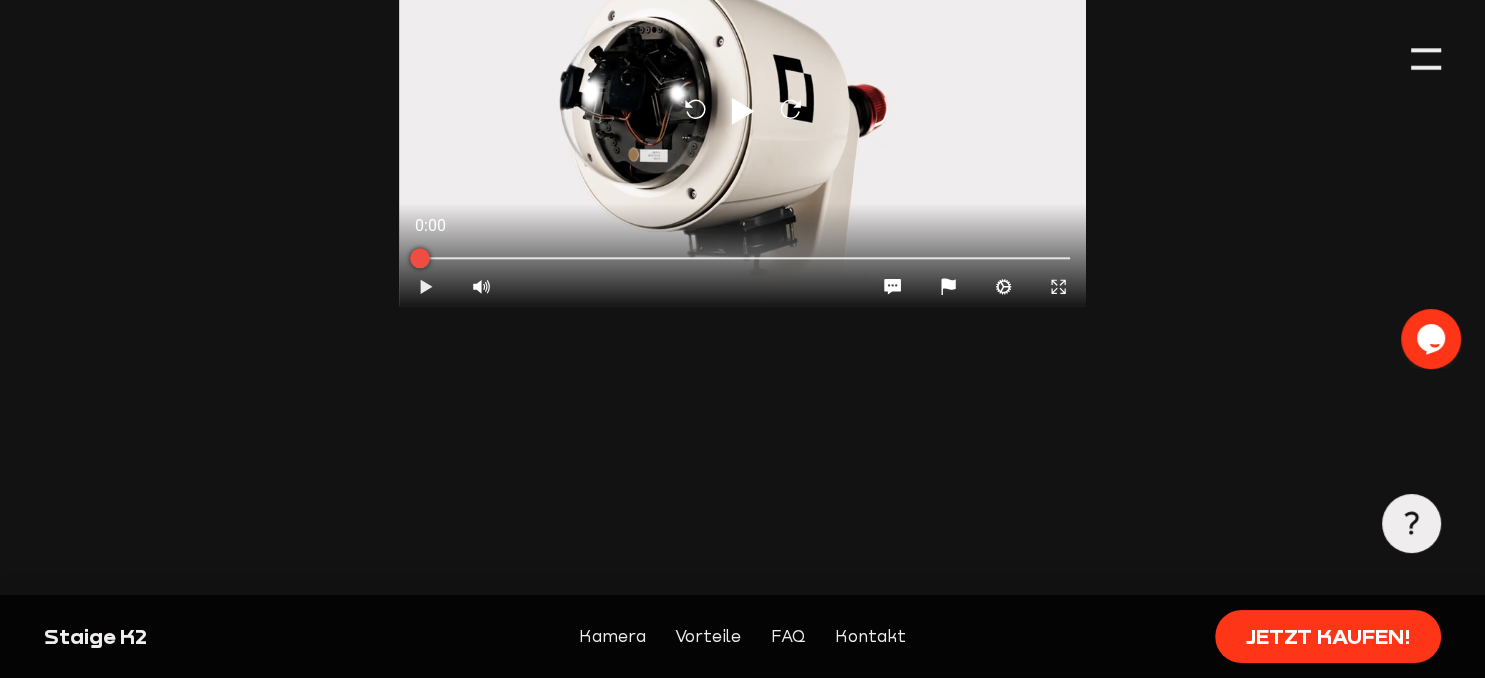 click 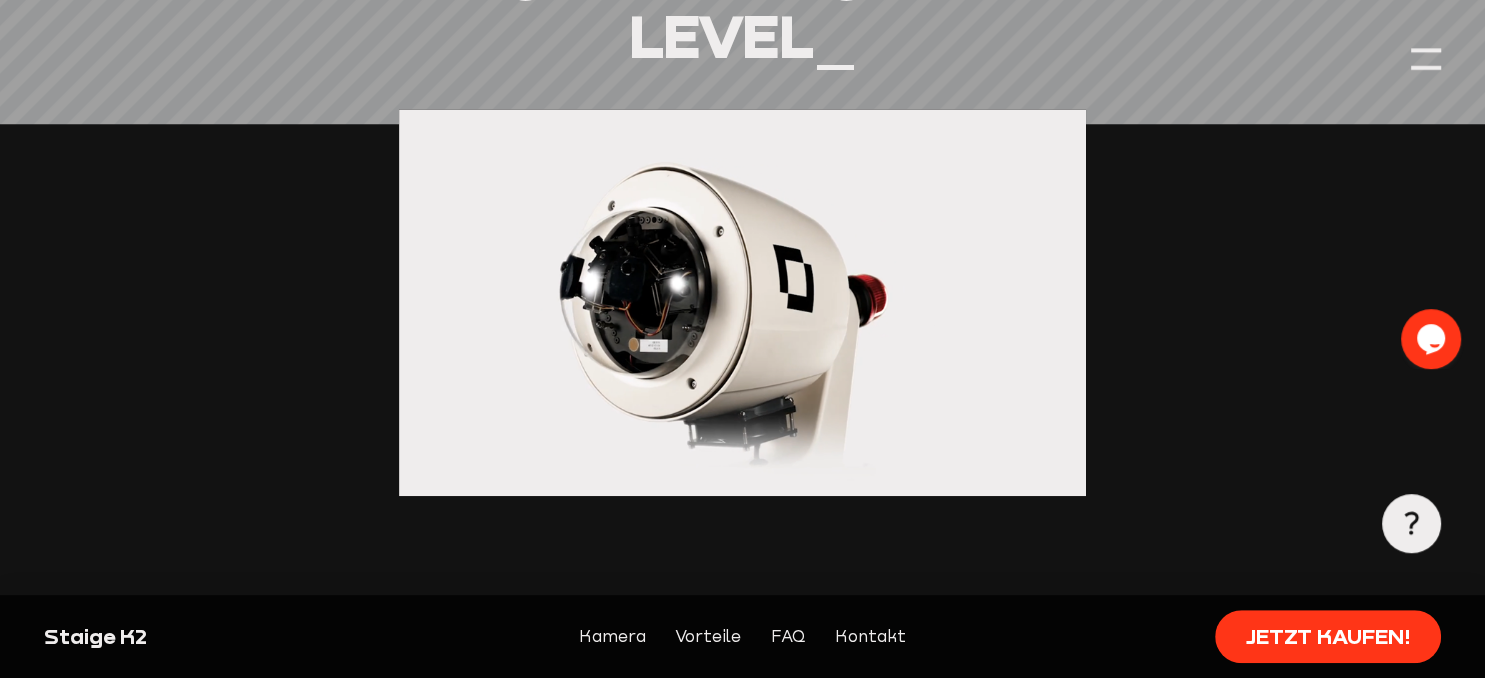 scroll, scrollTop: 1795, scrollLeft: 0, axis: vertical 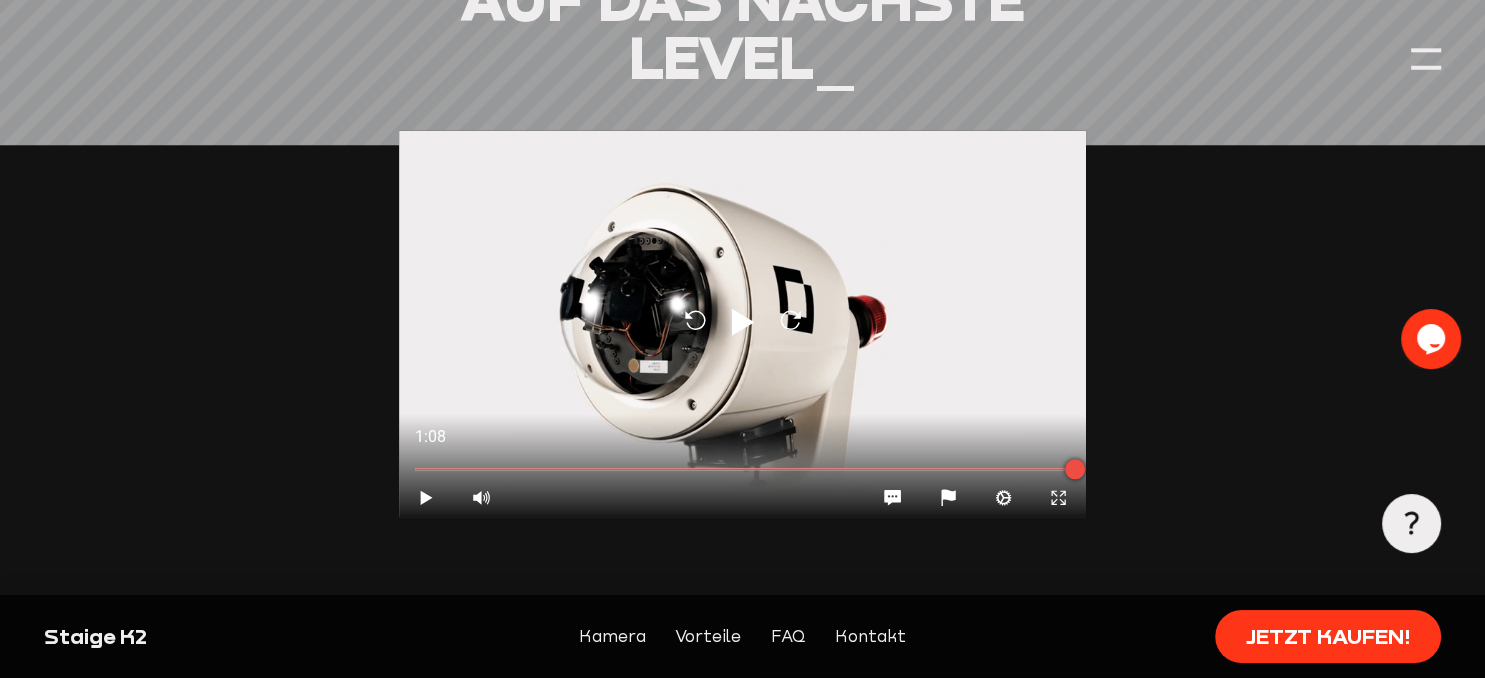 click on "Vorteile" at bounding box center [708, 637] 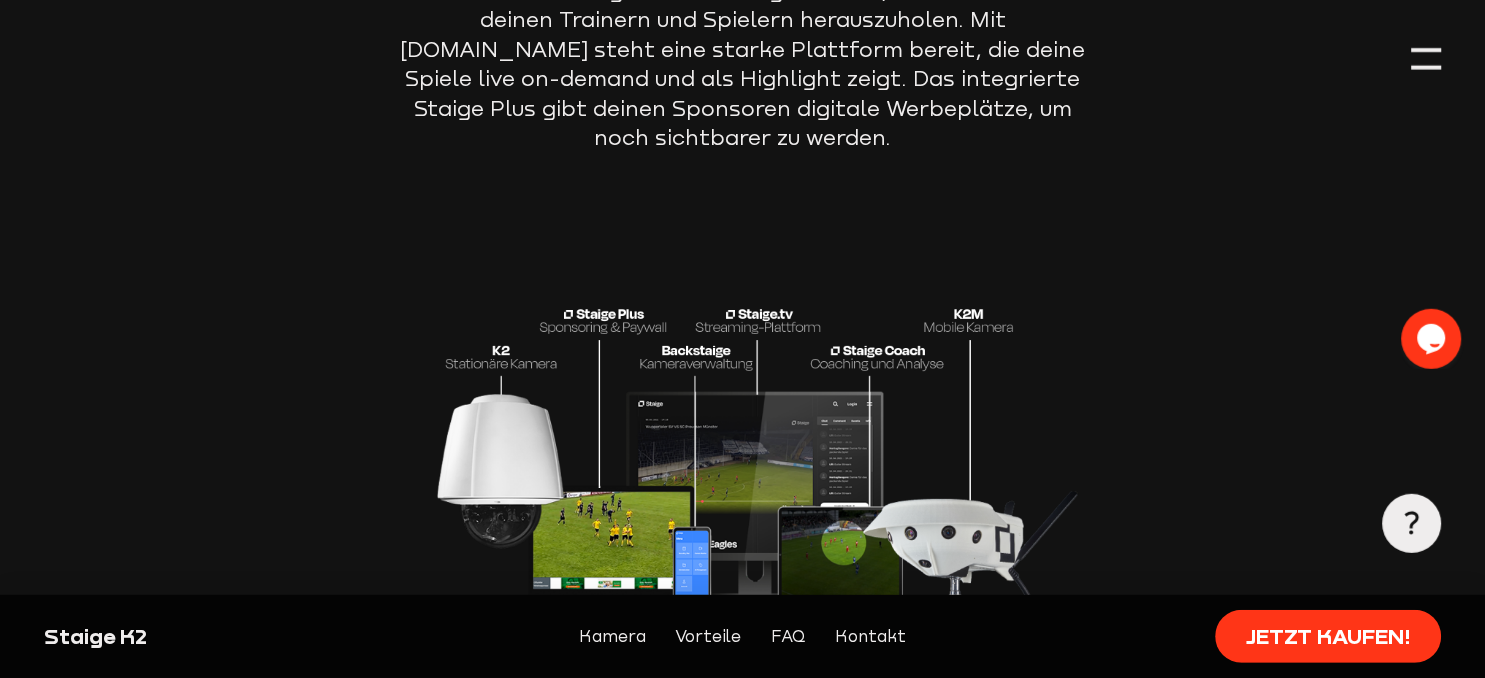 scroll, scrollTop: 3484, scrollLeft: 0, axis: vertical 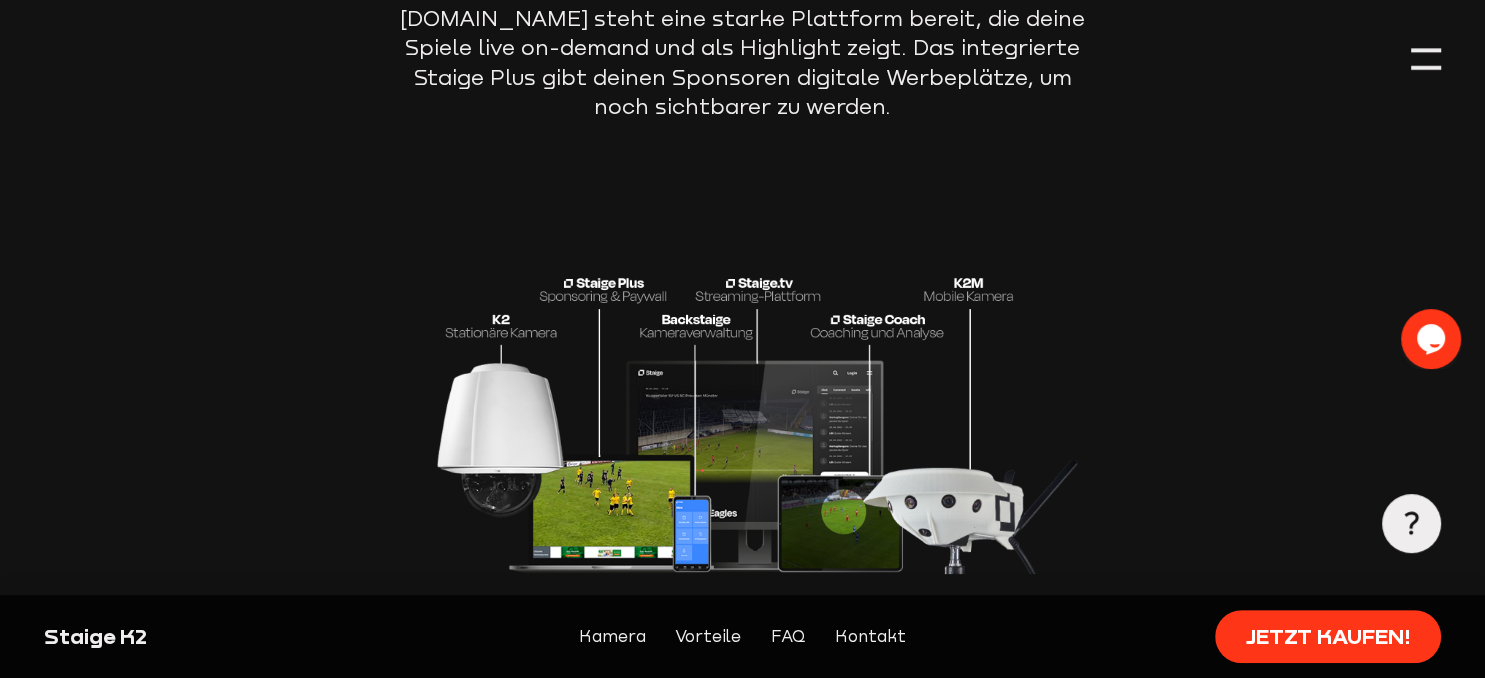 click on "FAQ" at bounding box center [788, 637] 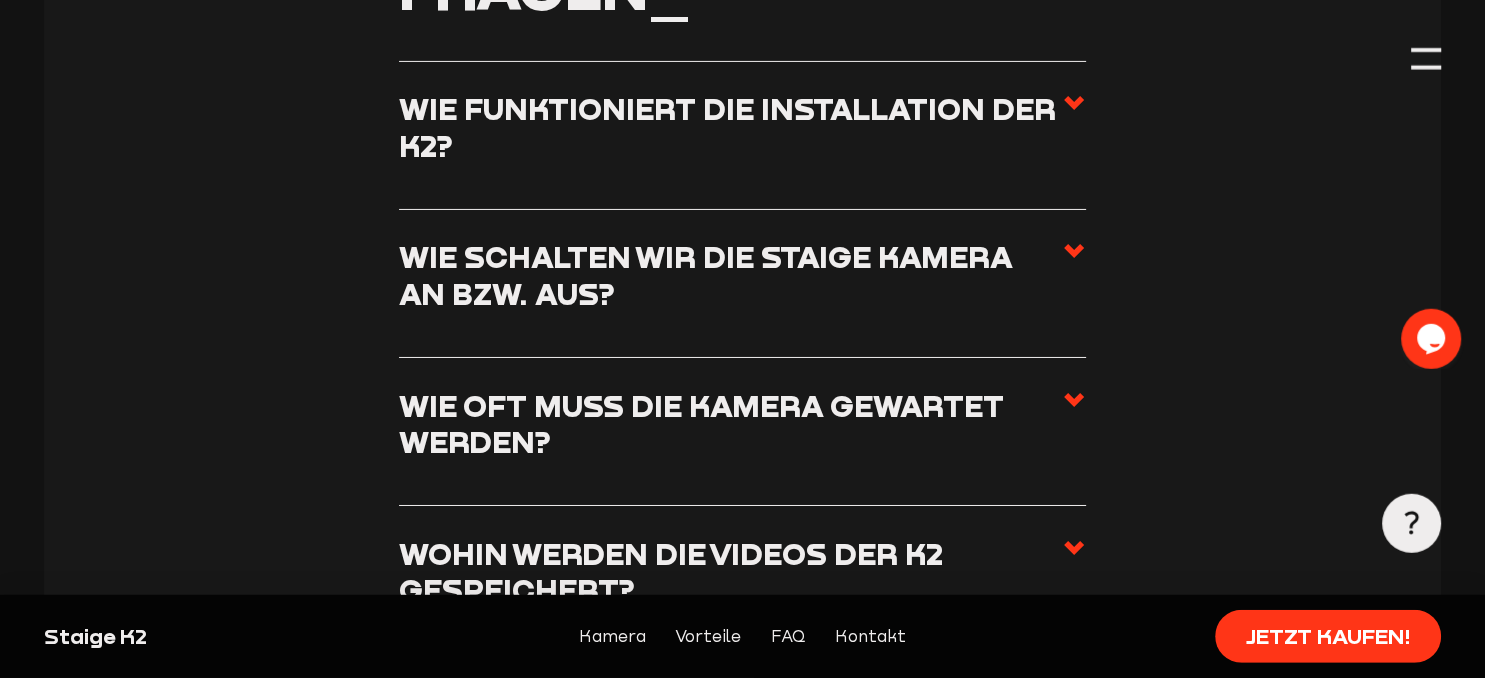 scroll, scrollTop: 6782, scrollLeft: 0, axis: vertical 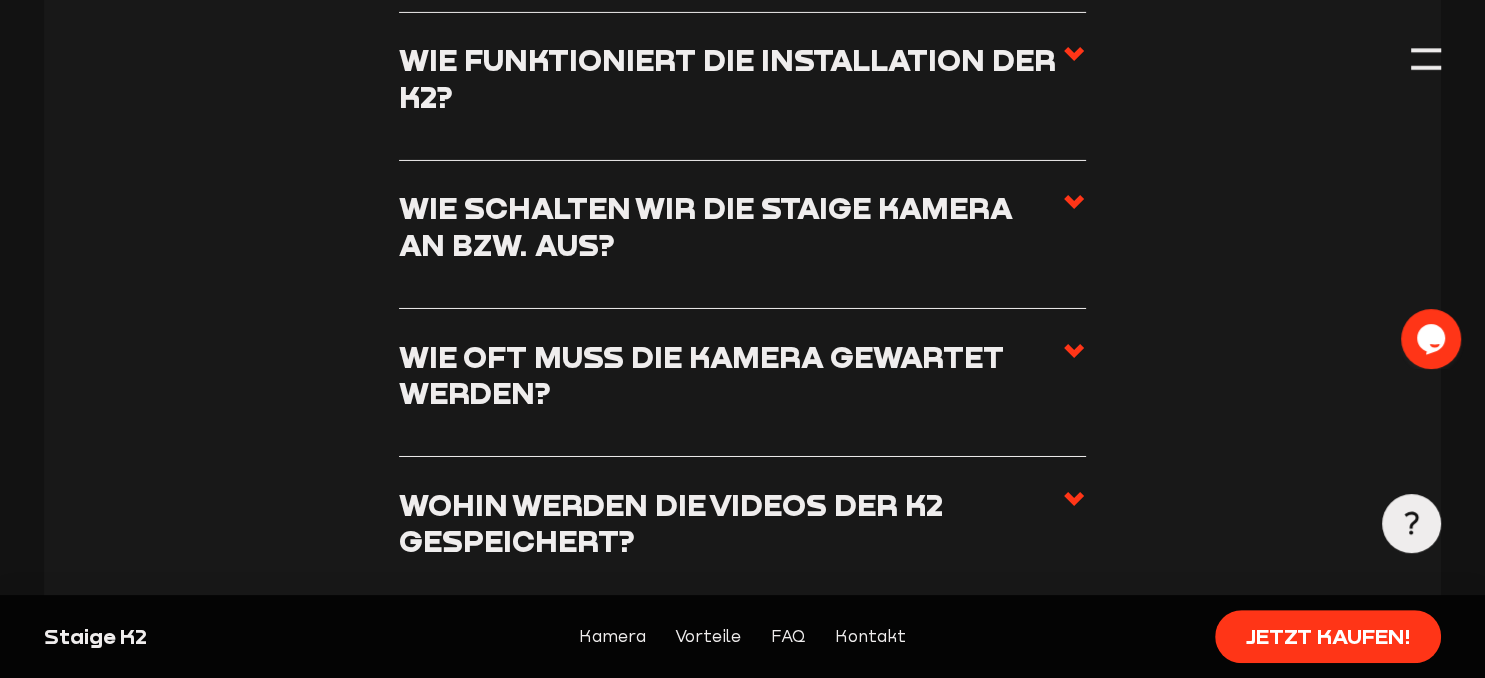 click on "Wie schalten wir die Staige Kamera an bzw. aus?" at bounding box center [730, 227] 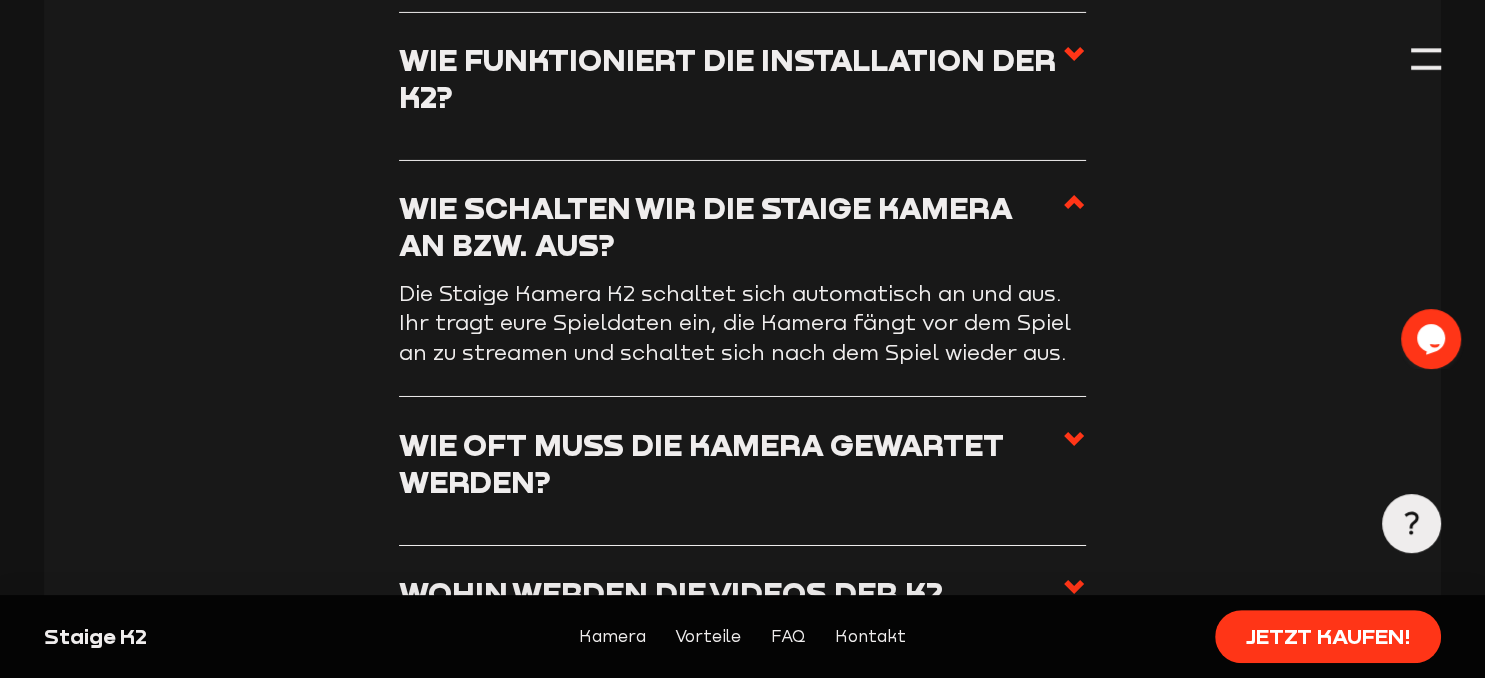 click on "Wie oft muss die Kamera gewartet werden?" at bounding box center (730, 464) 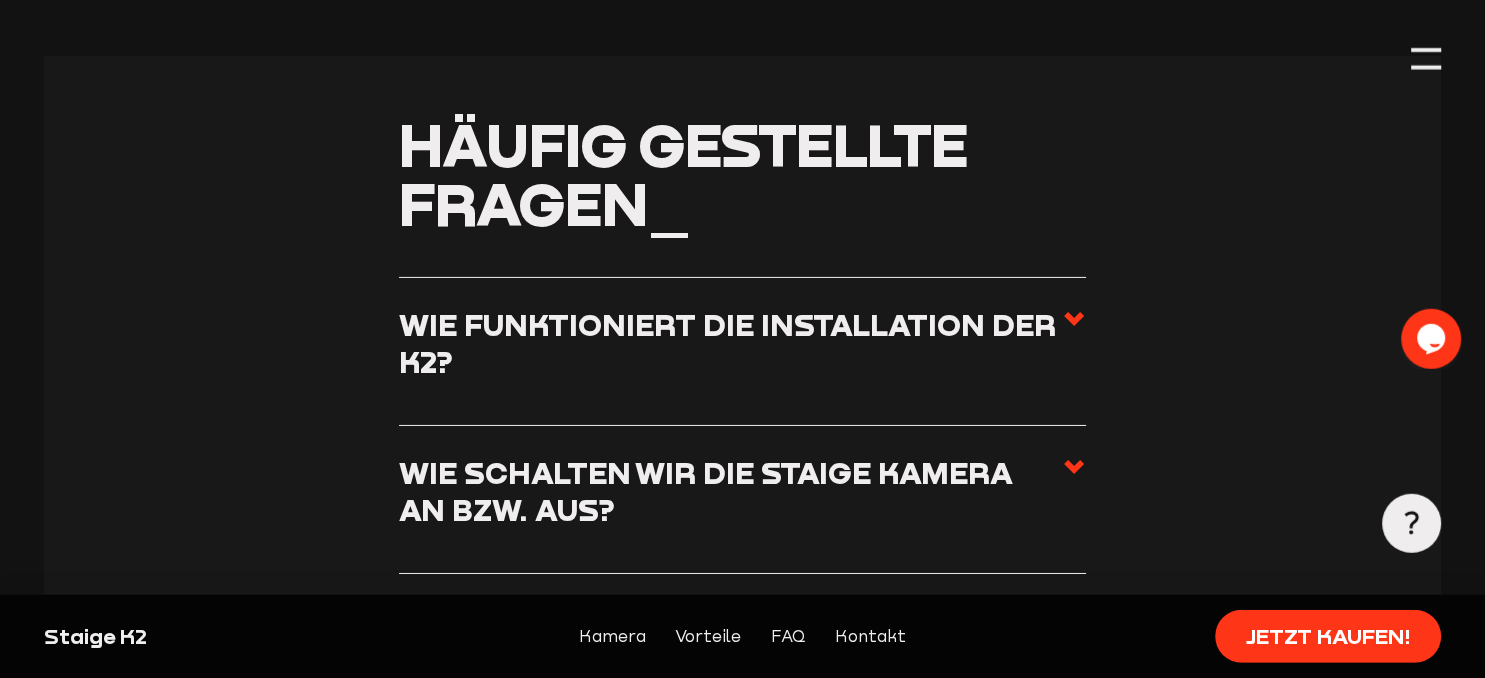 scroll, scrollTop: 6465, scrollLeft: 0, axis: vertical 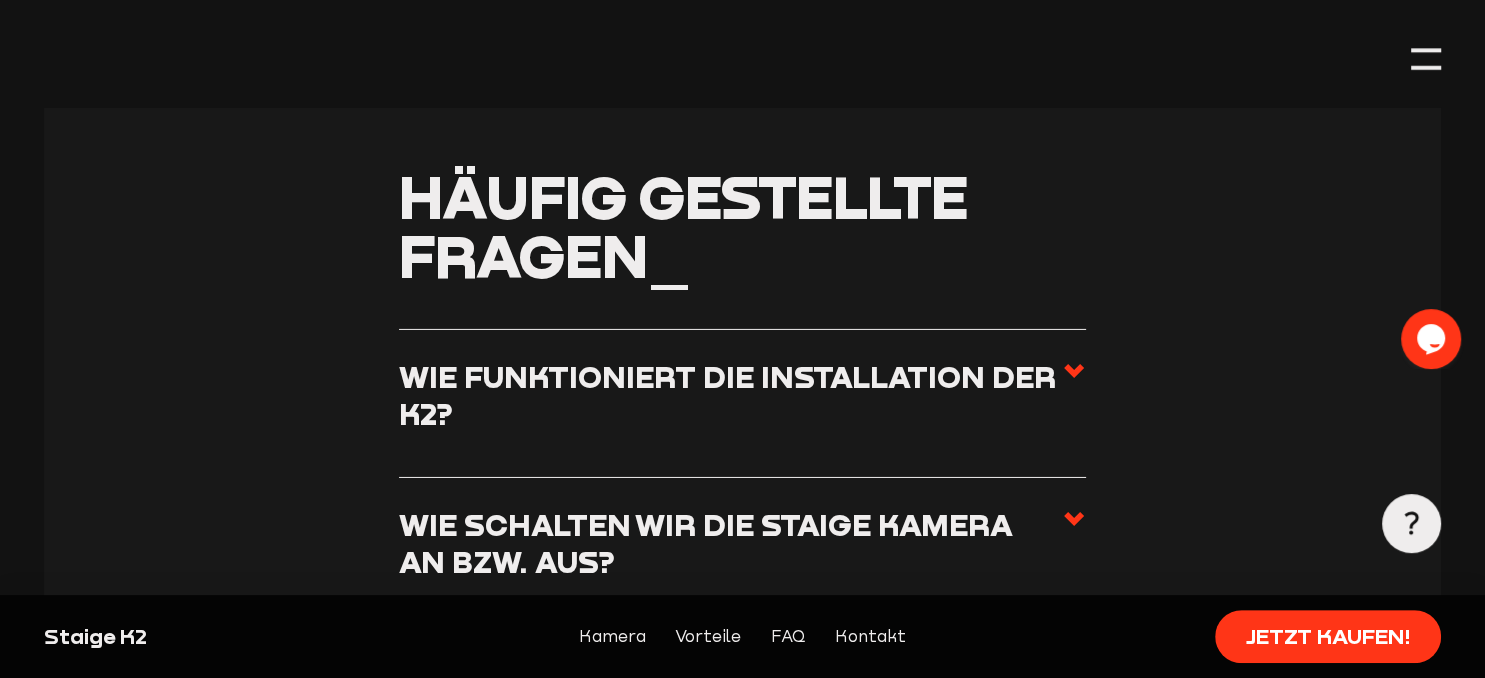 click on "Wie funktioniert die Installation der K2?" at bounding box center [730, 396] 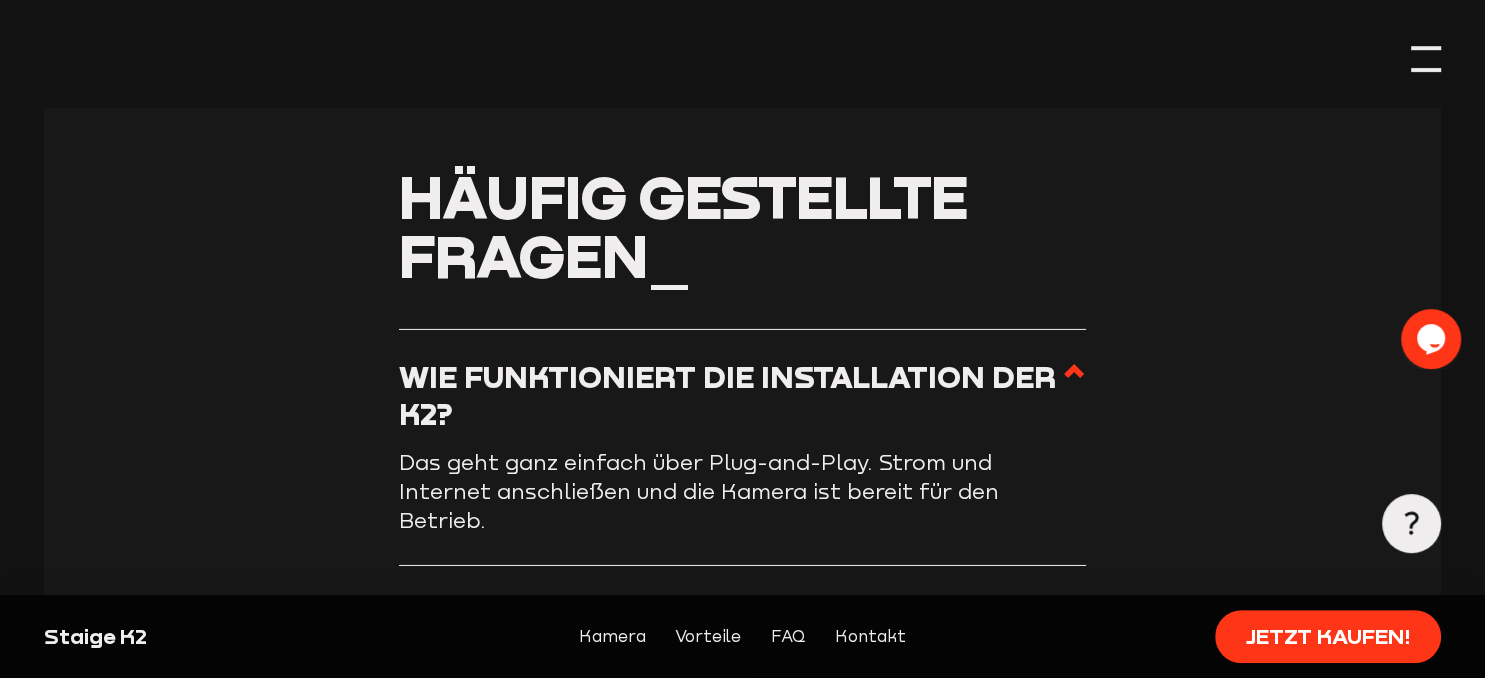 click at bounding box center (1425, 58) 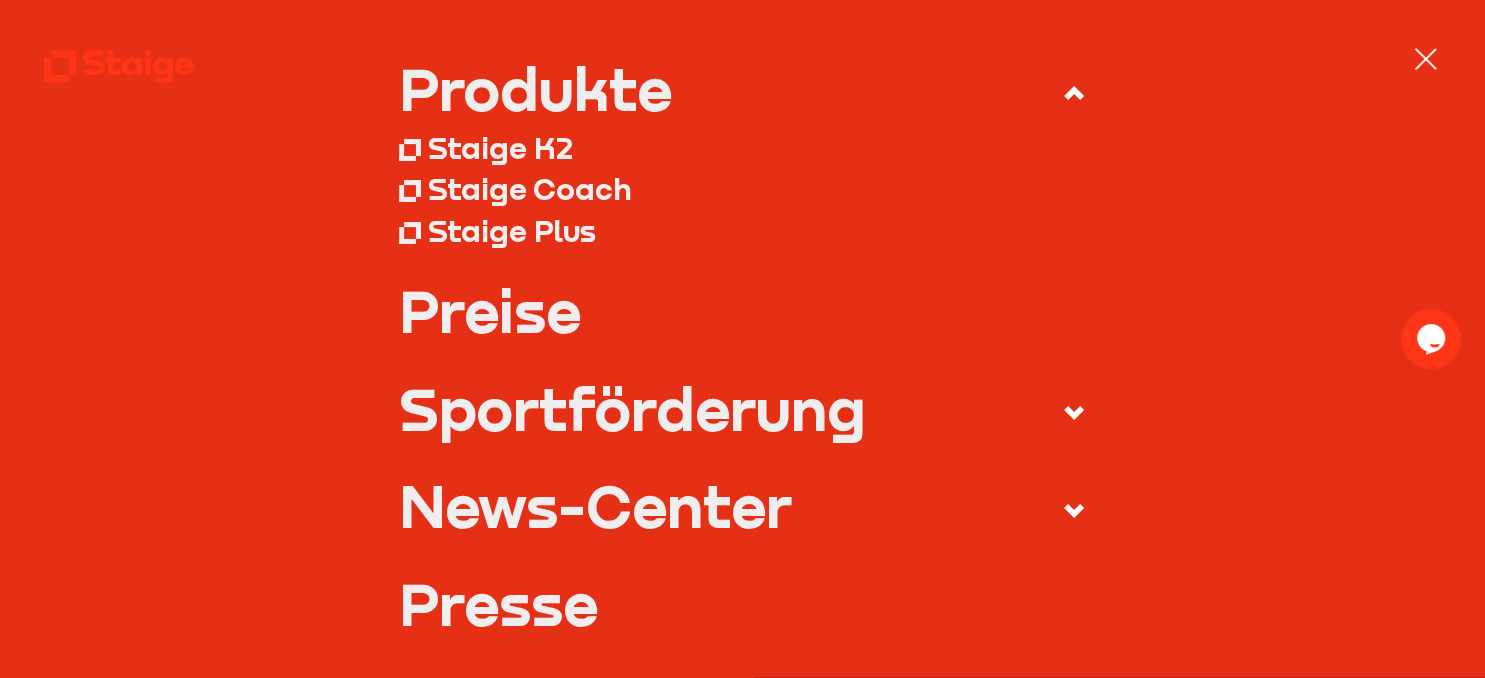 scroll, scrollTop: 297, scrollLeft: 0, axis: vertical 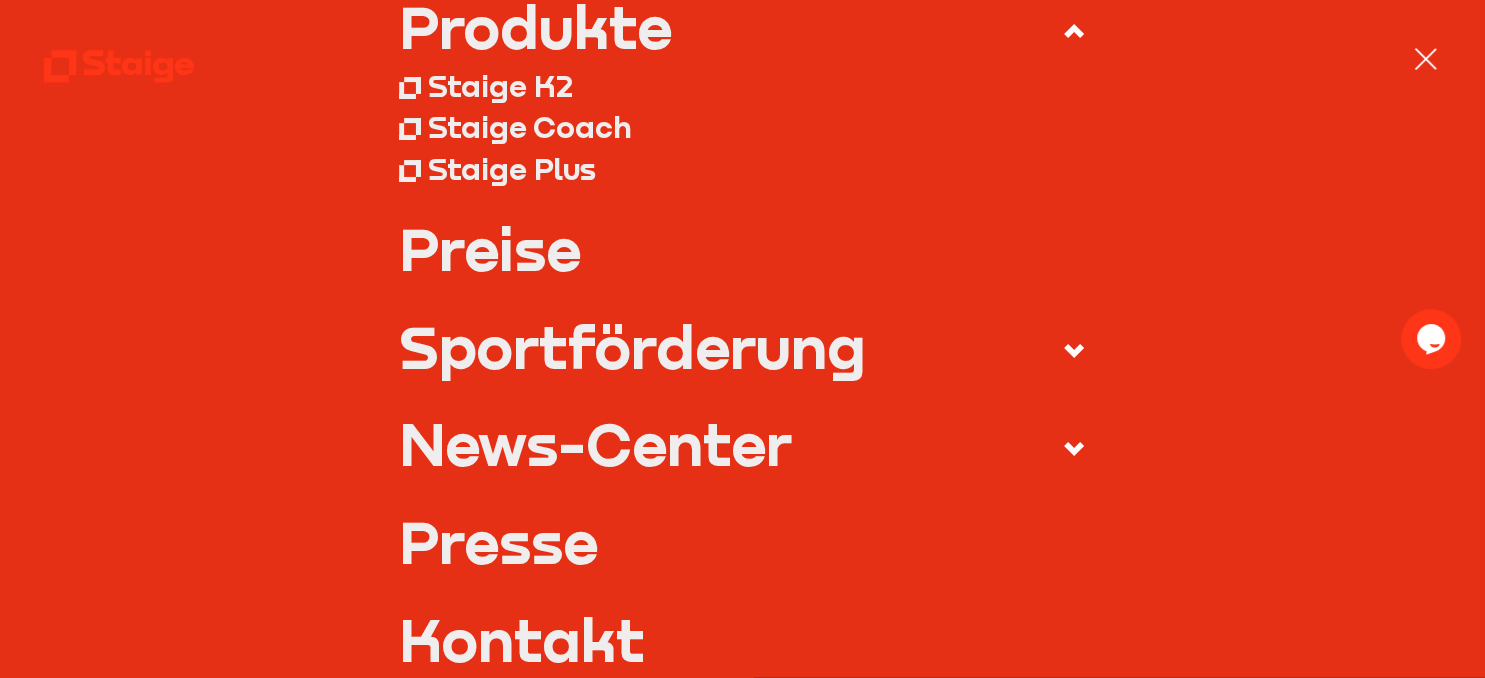 click on "Sportförderung" at bounding box center (632, 346) 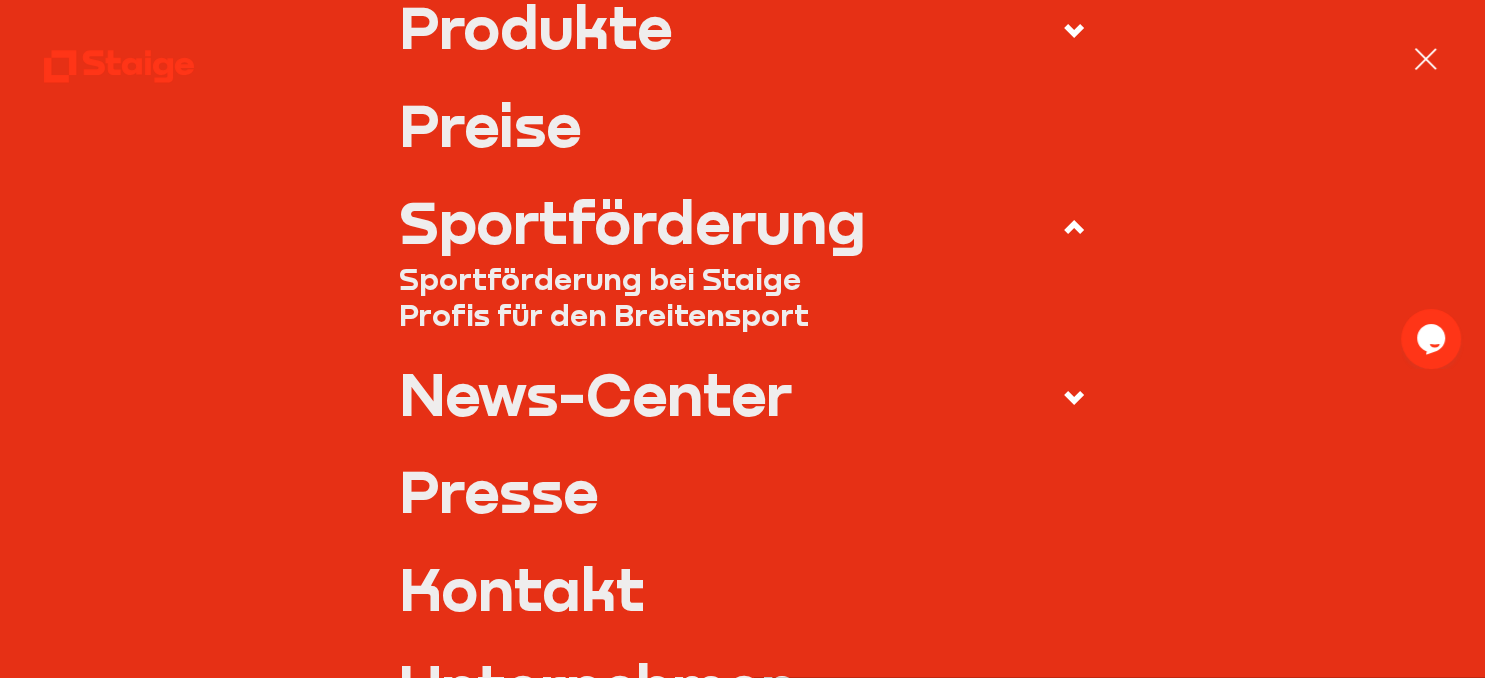 click on "Preise" at bounding box center [742, 124] 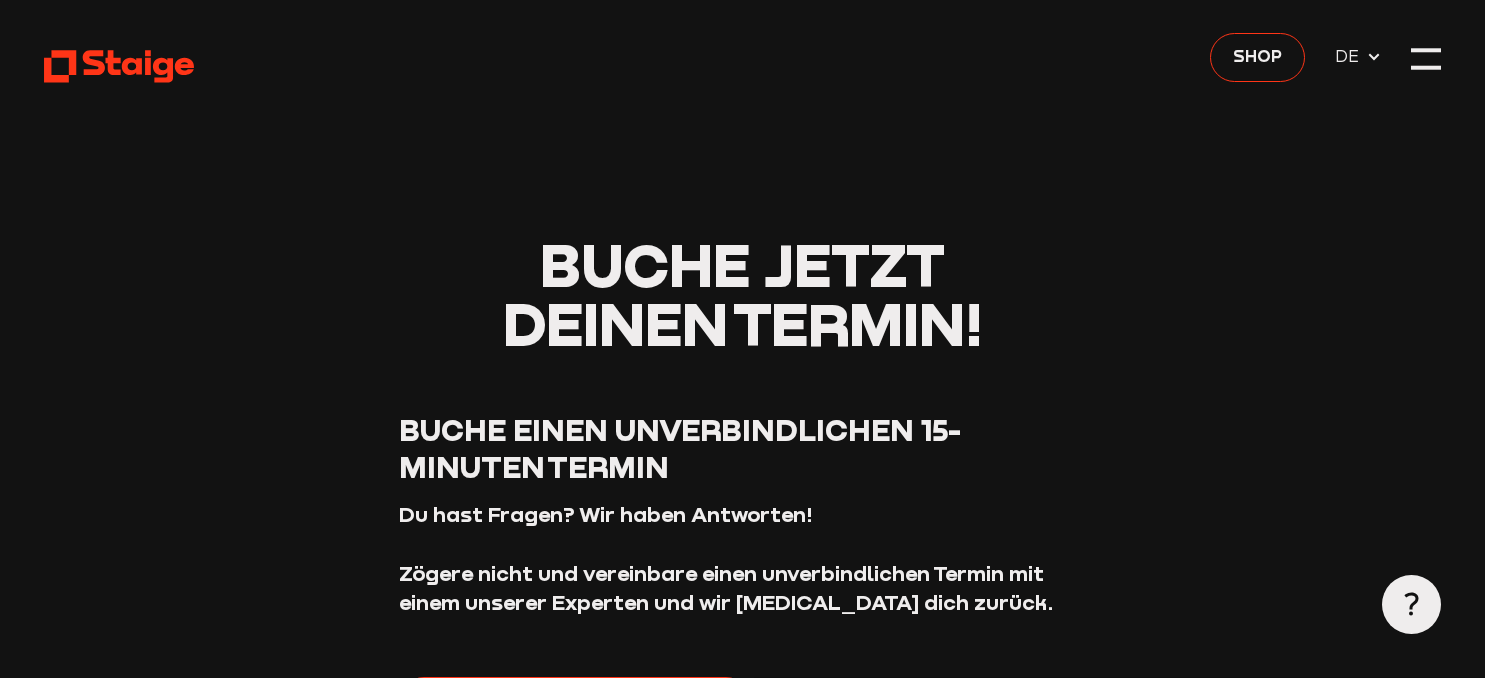 scroll, scrollTop: 0, scrollLeft: 0, axis: both 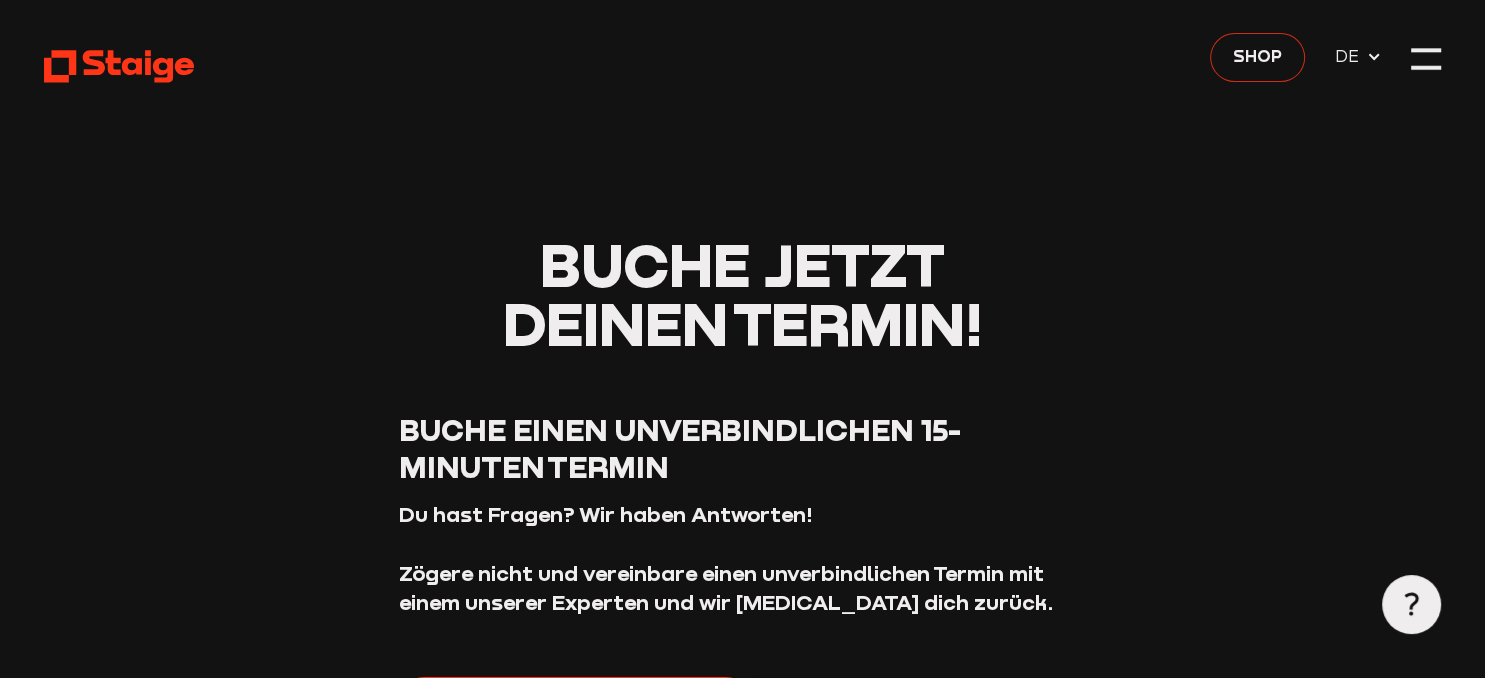 click on "Shop" at bounding box center [1257, 56] 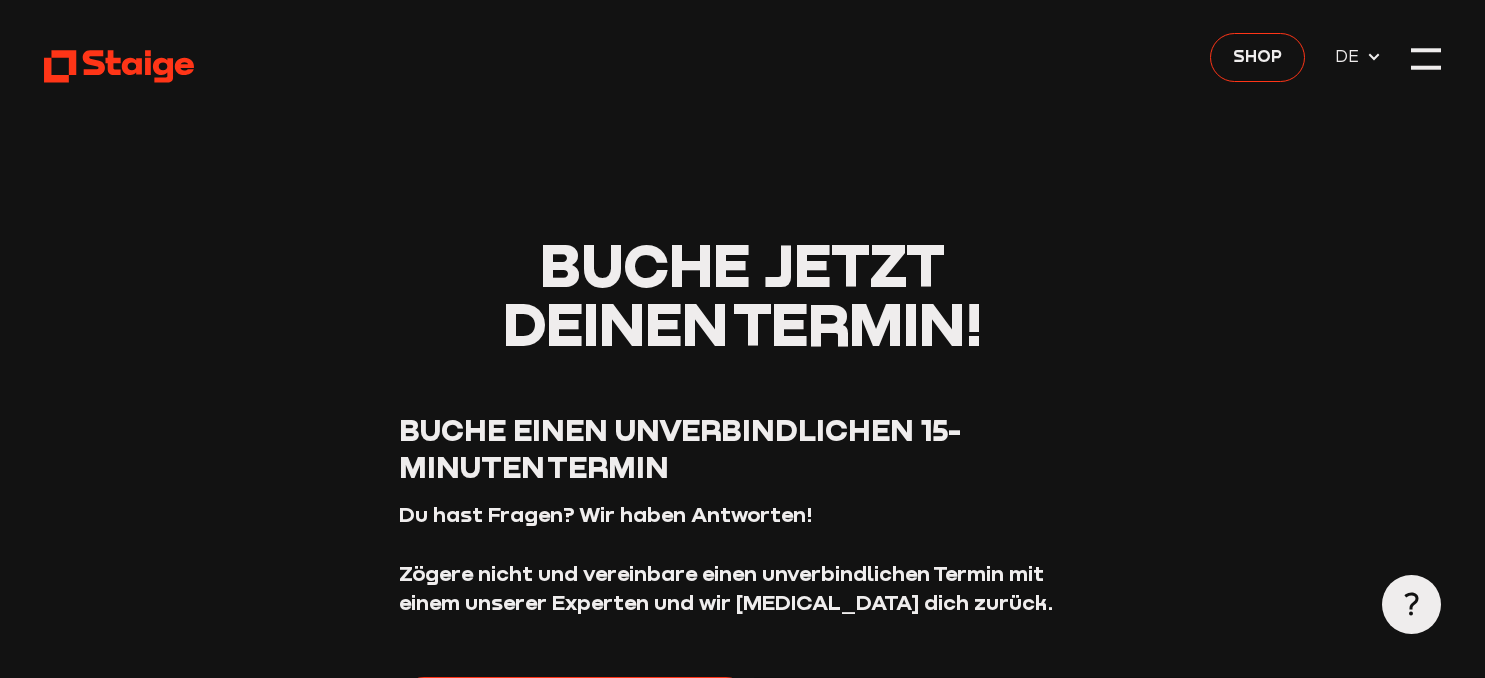 scroll, scrollTop: 0, scrollLeft: 0, axis: both 